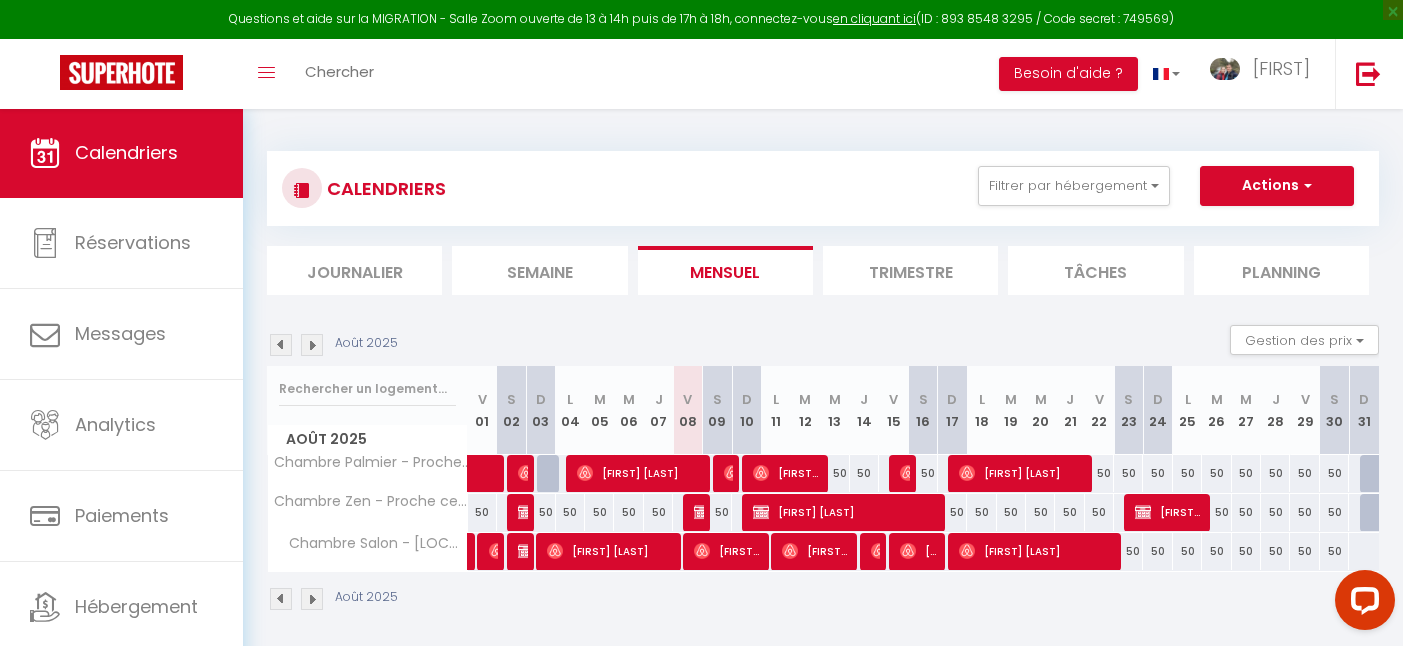 scroll, scrollTop: 0, scrollLeft: 0, axis: both 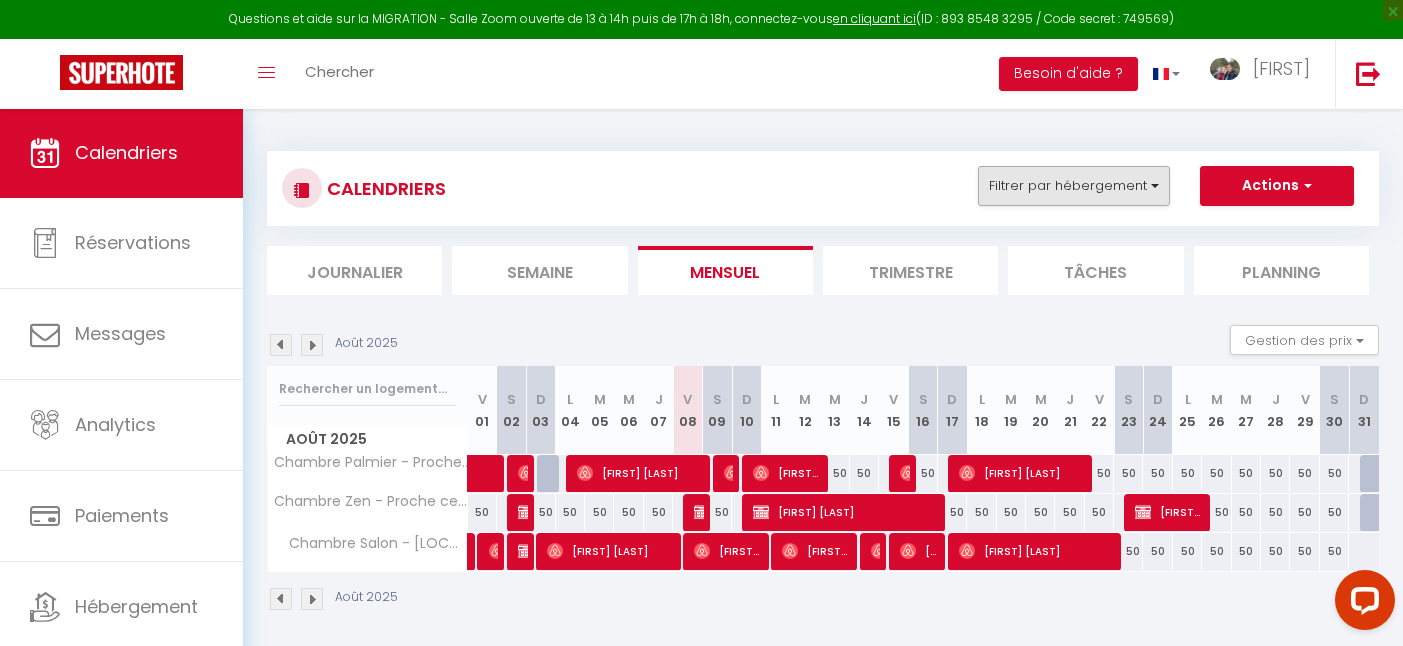 click on "Filtrer par hébergement" at bounding box center [1074, 186] 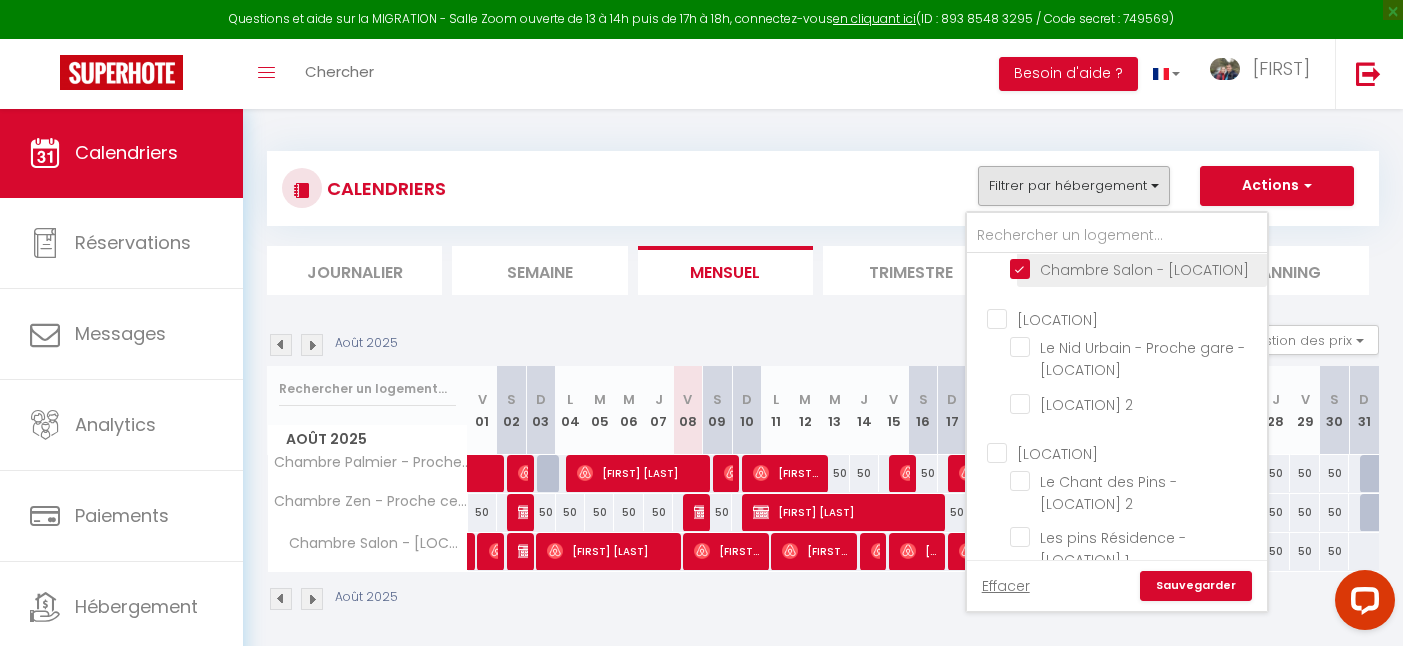 click on "Chambre Salon - [LOCATION]" at bounding box center (1135, 268) 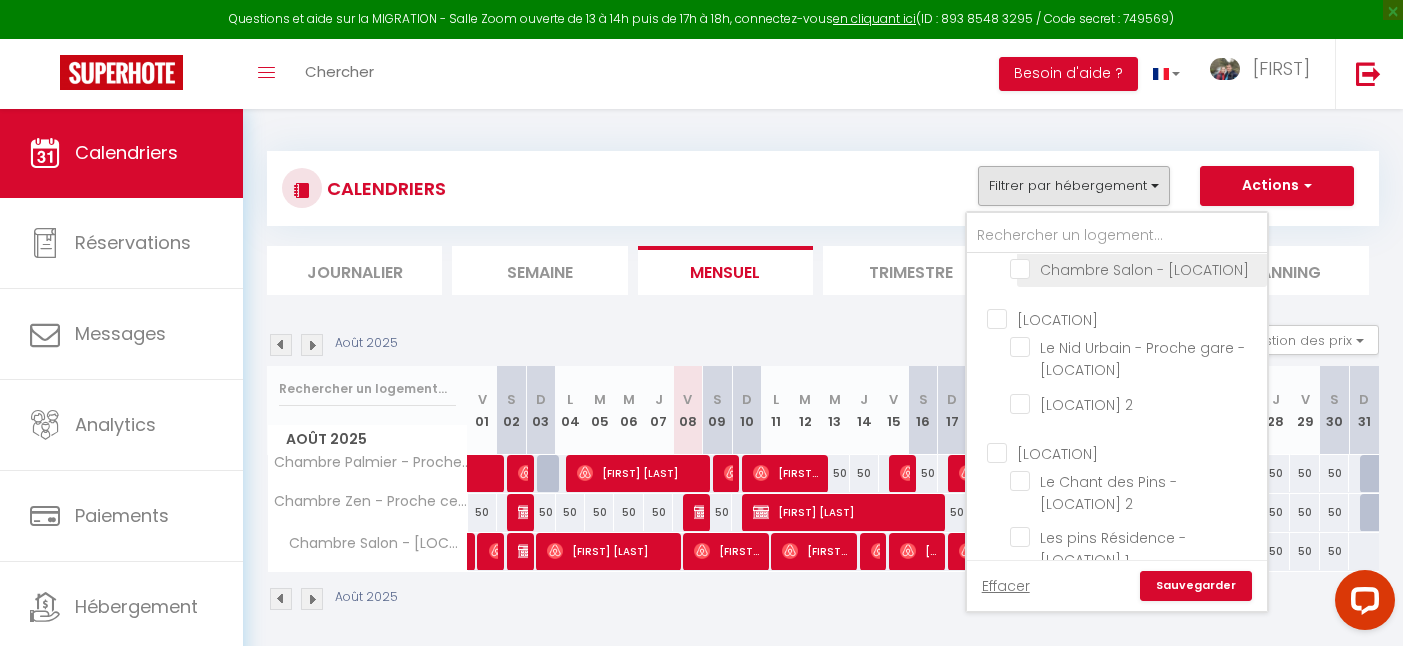 checkbox on "false" 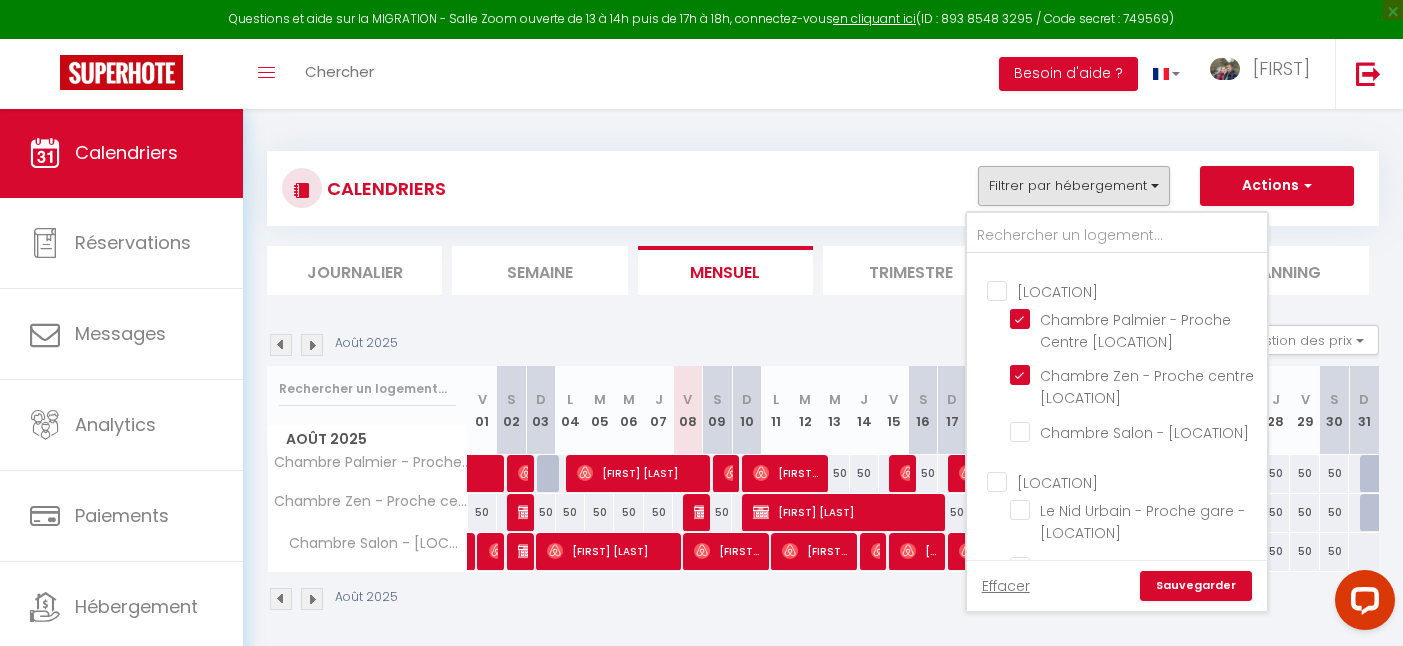 click on "[LOCATION]" at bounding box center (1137, 290) 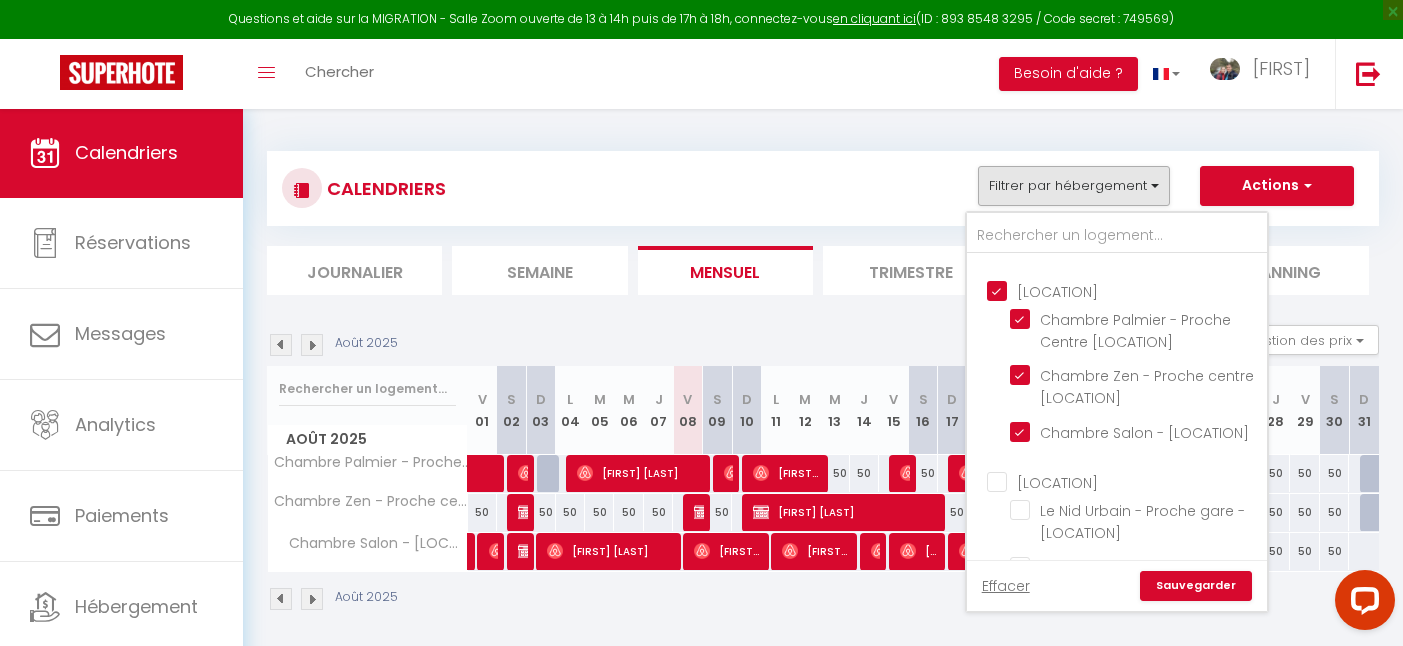 checkbox on "false" 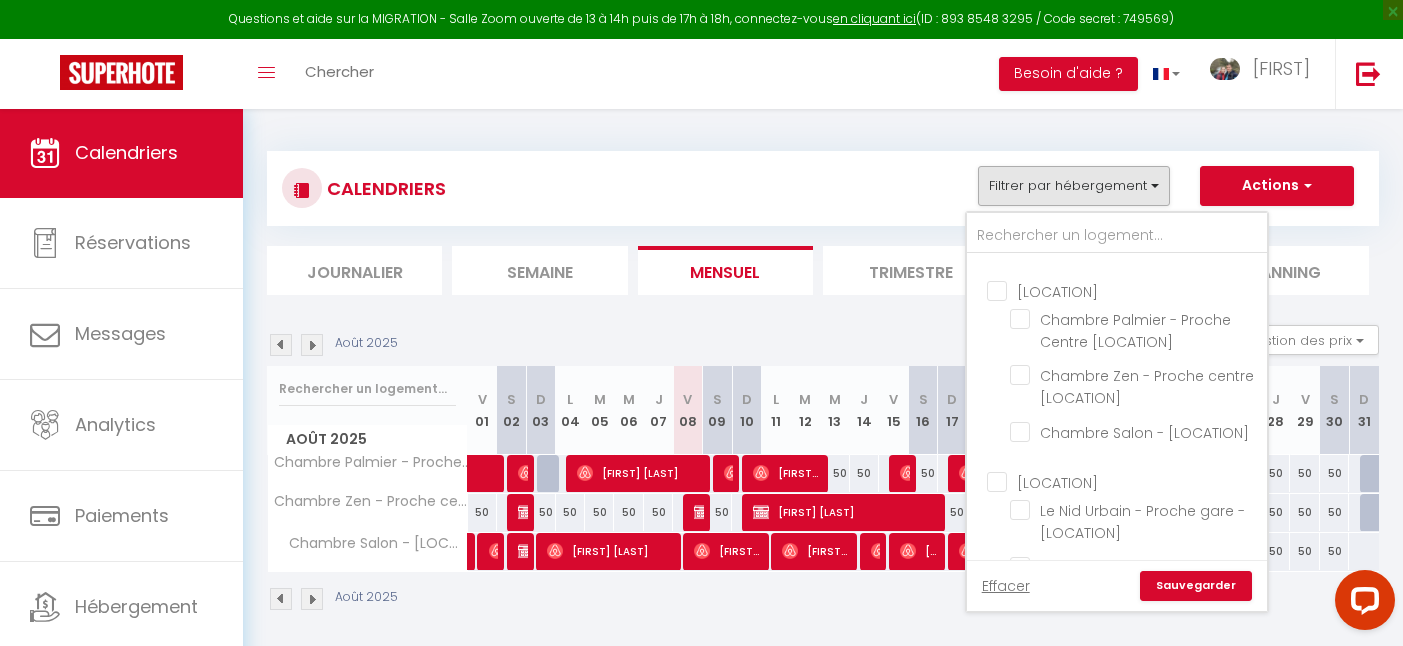 checkbox on "false" 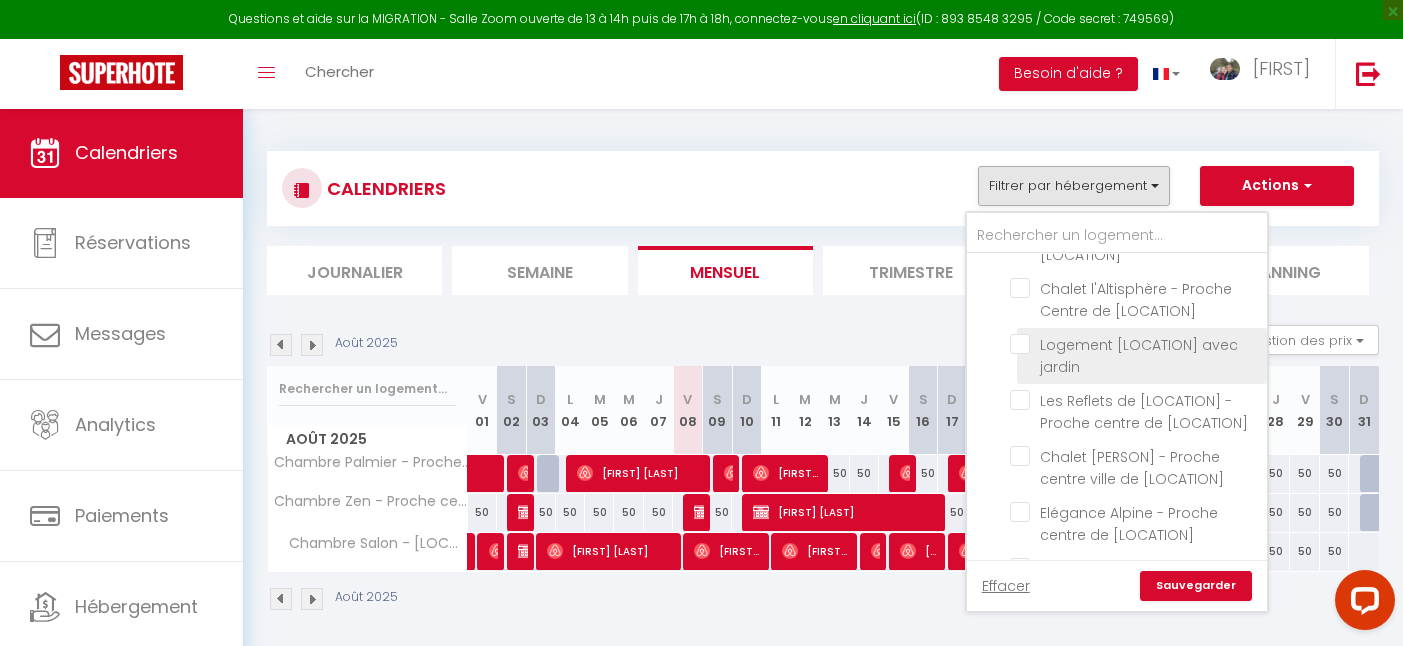 scroll, scrollTop: 1460, scrollLeft: 0, axis: vertical 